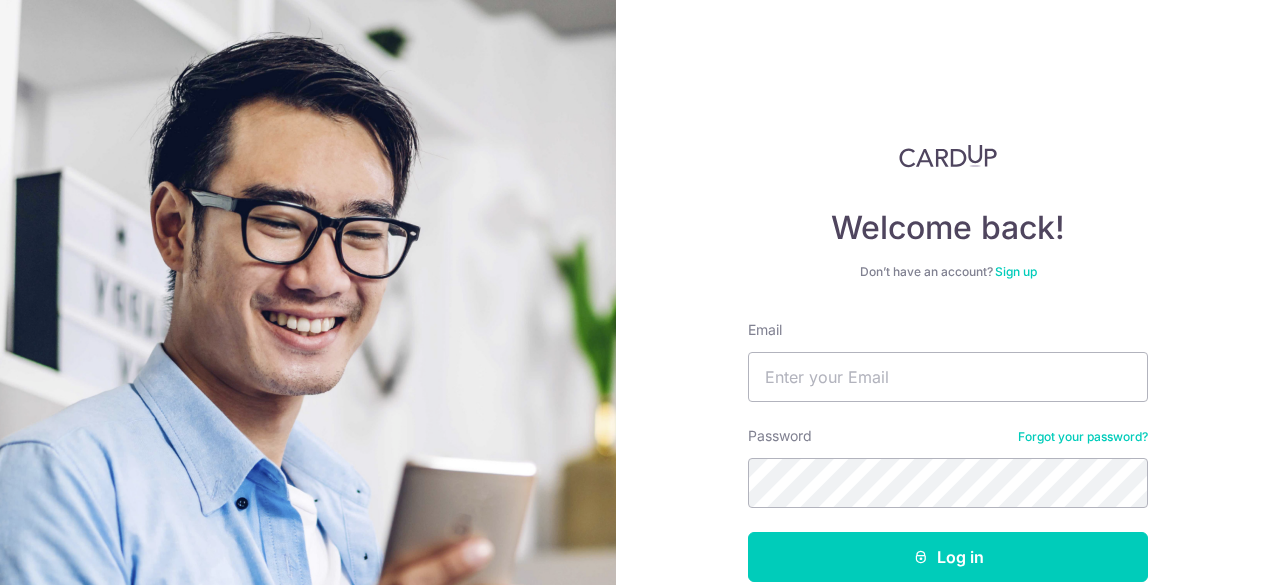 scroll, scrollTop: 0, scrollLeft: 0, axis: both 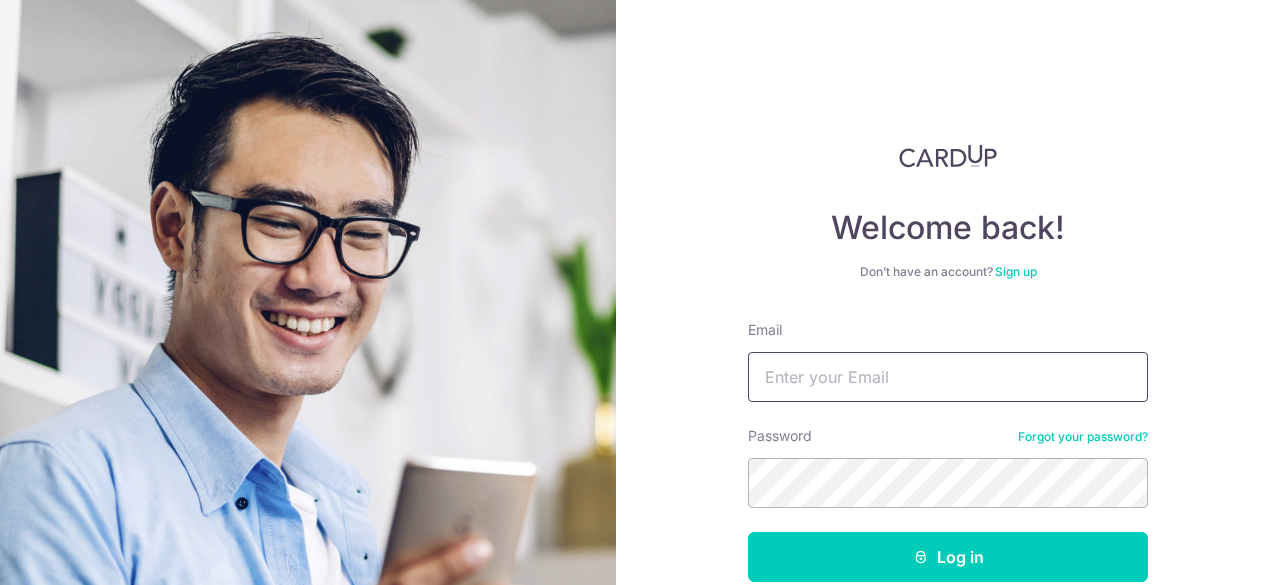 click on "Email" at bounding box center (948, 377) 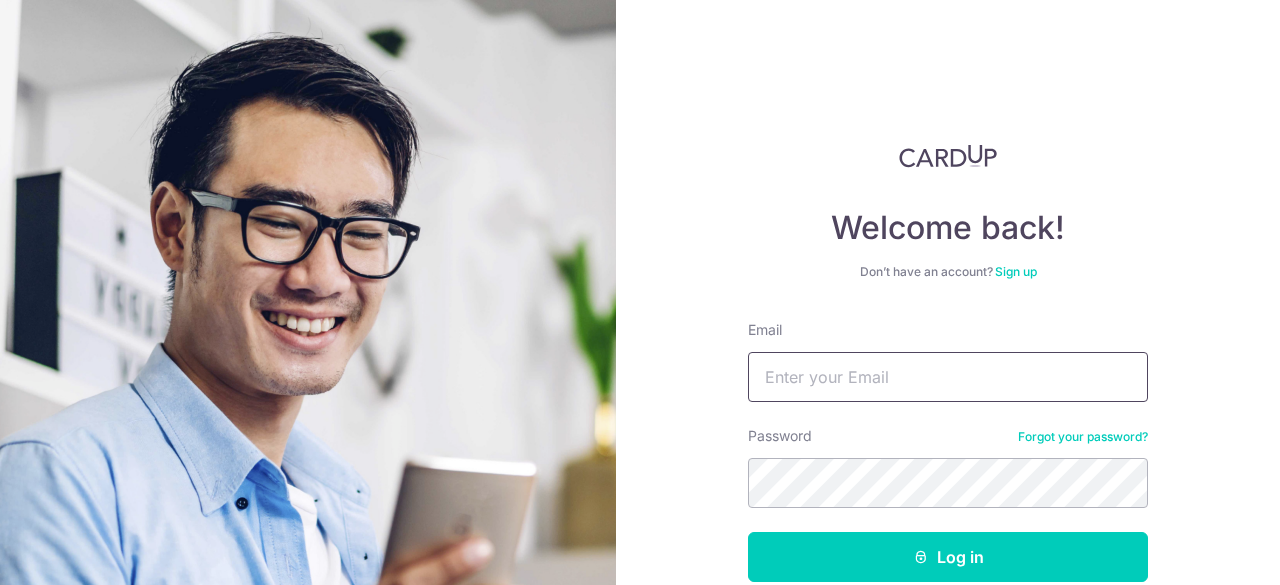 type on "louislou11@gmail.com" 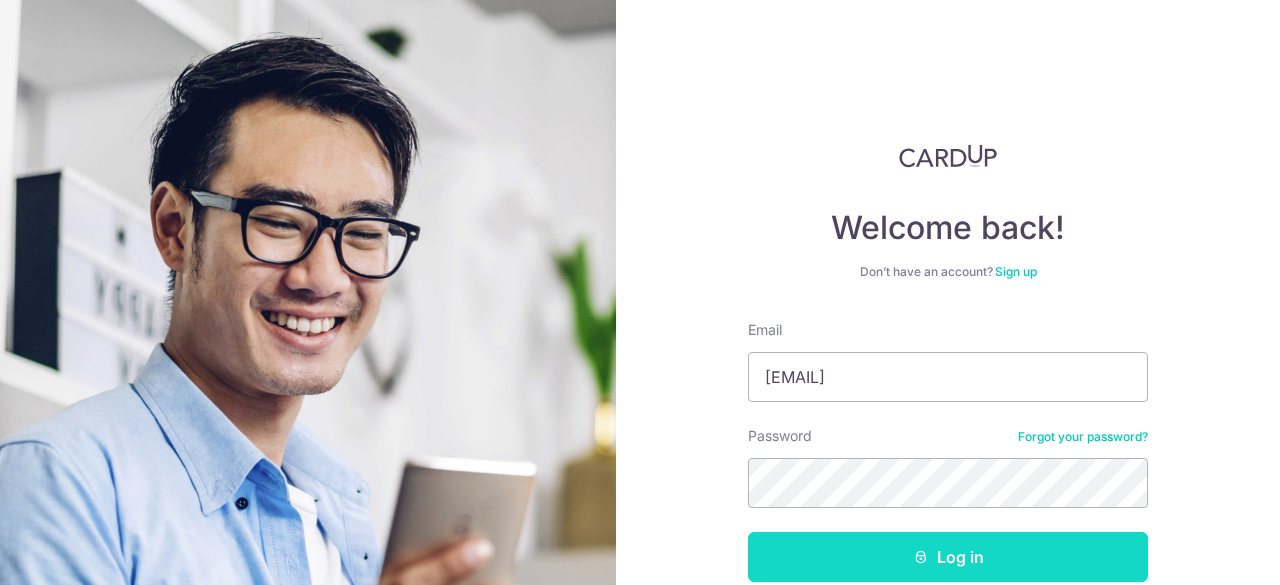 click on "Log in" at bounding box center (948, 557) 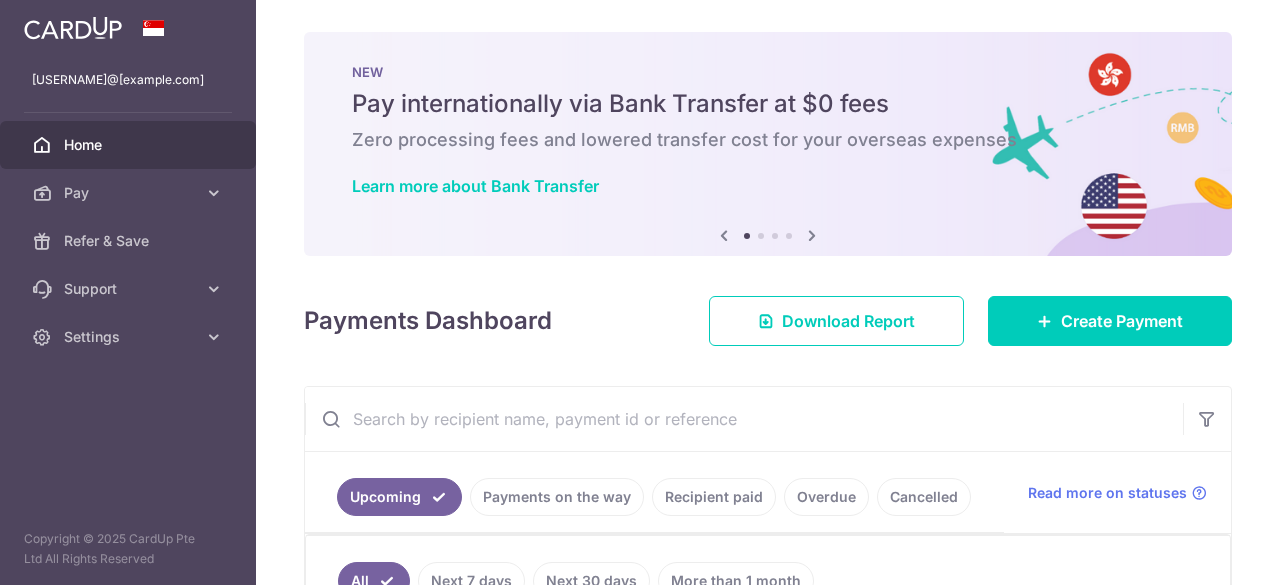 scroll, scrollTop: 0, scrollLeft: 0, axis: both 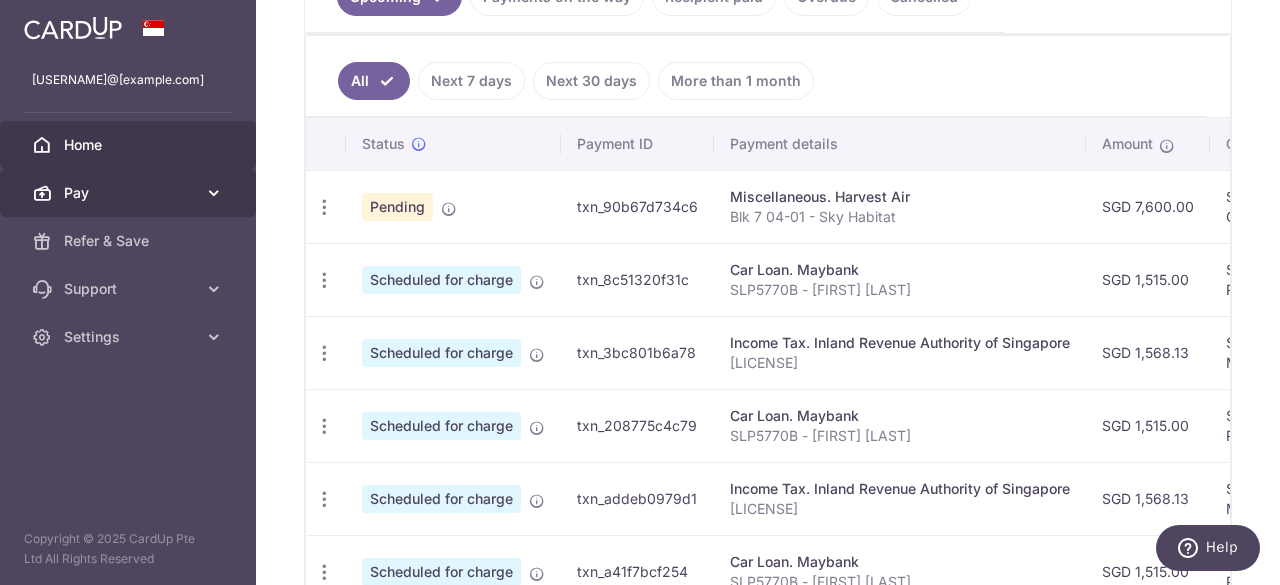 click on "Pay" at bounding box center [128, 193] 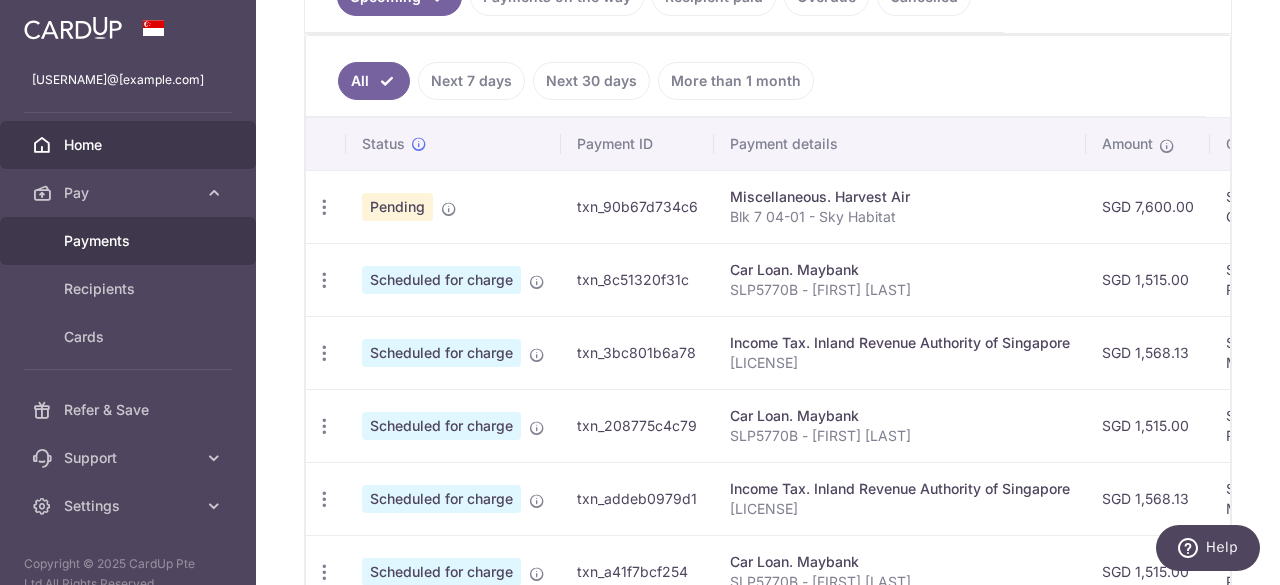 click on "Payments" at bounding box center (130, 241) 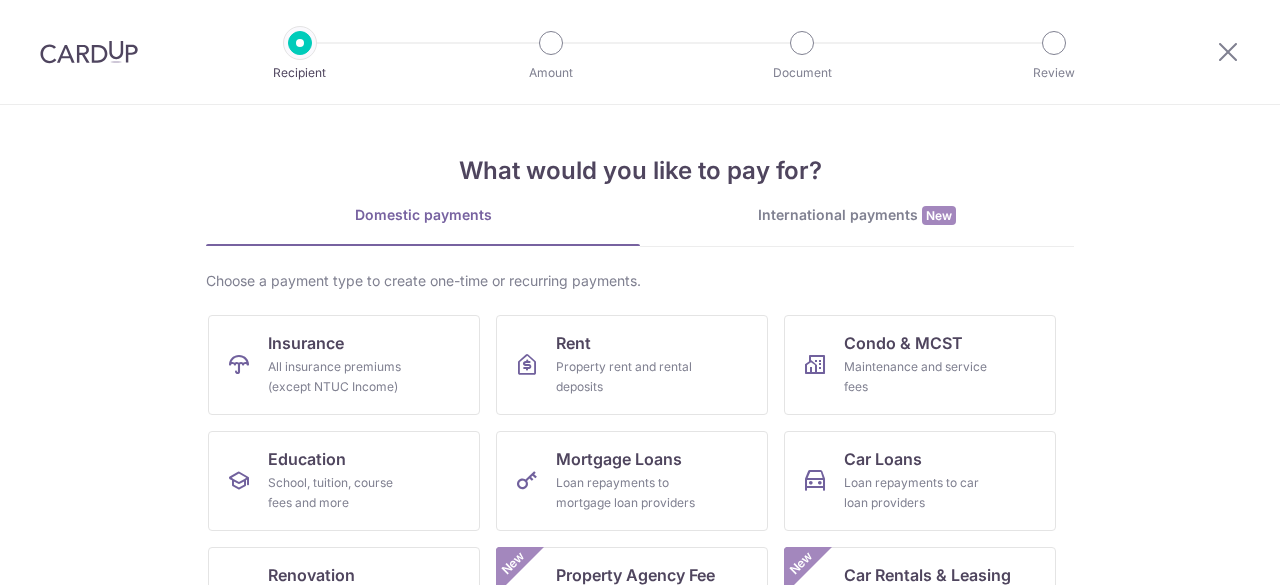 scroll, scrollTop: 0, scrollLeft: 0, axis: both 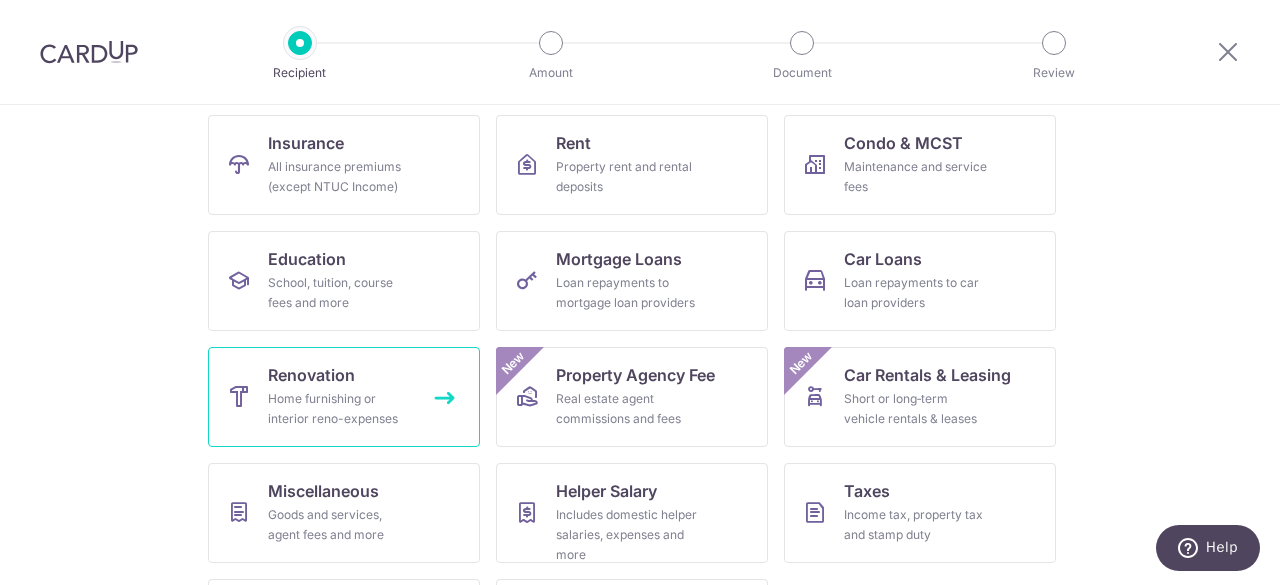 click on "Home furnishing or interior reno-expenses" at bounding box center [340, 409] 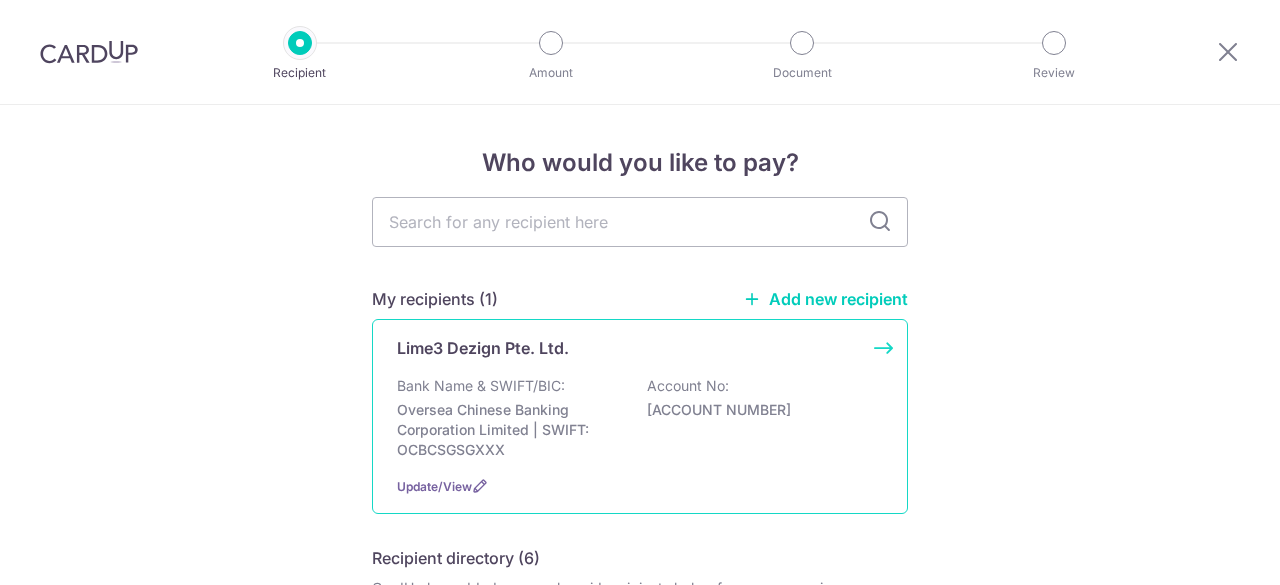 scroll, scrollTop: 0, scrollLeft: 0, axis: both 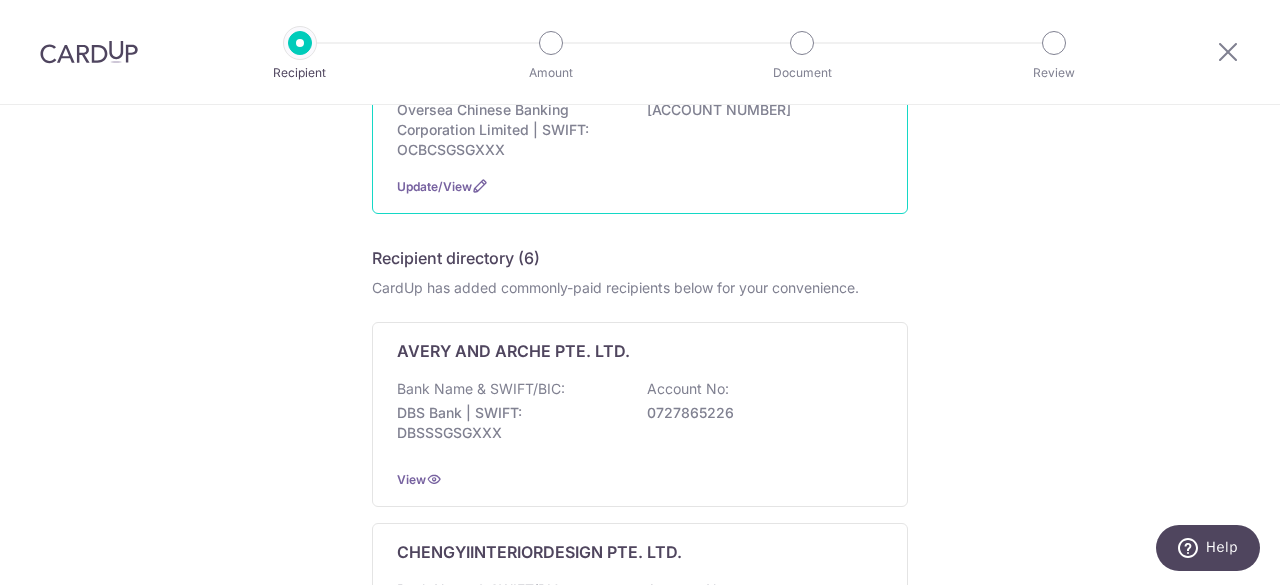click on "Lime3 Dezign Pte. Ltd.
Bank Name & SWIFT/BIC:
[BANK NAME] | SWIFT: [SWIFT]
Account No:
[ACCOUNT NUMBER]
Update/View" at bounding box center [640, 116] 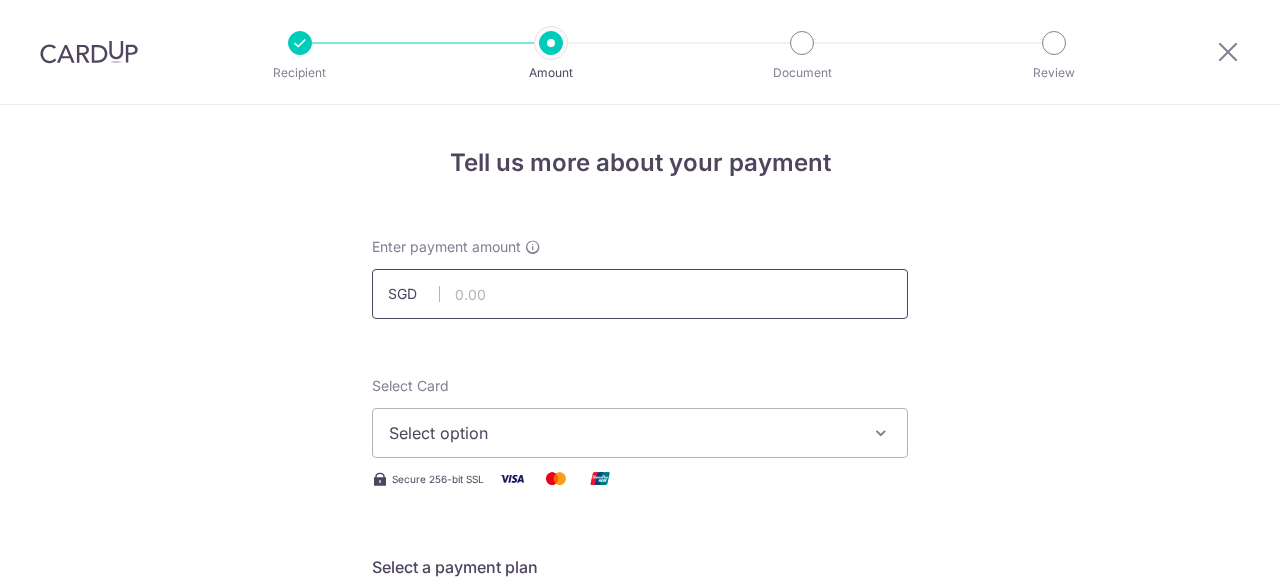 scroll, scrollTop: 0, scrollLeft: 0, axis: both 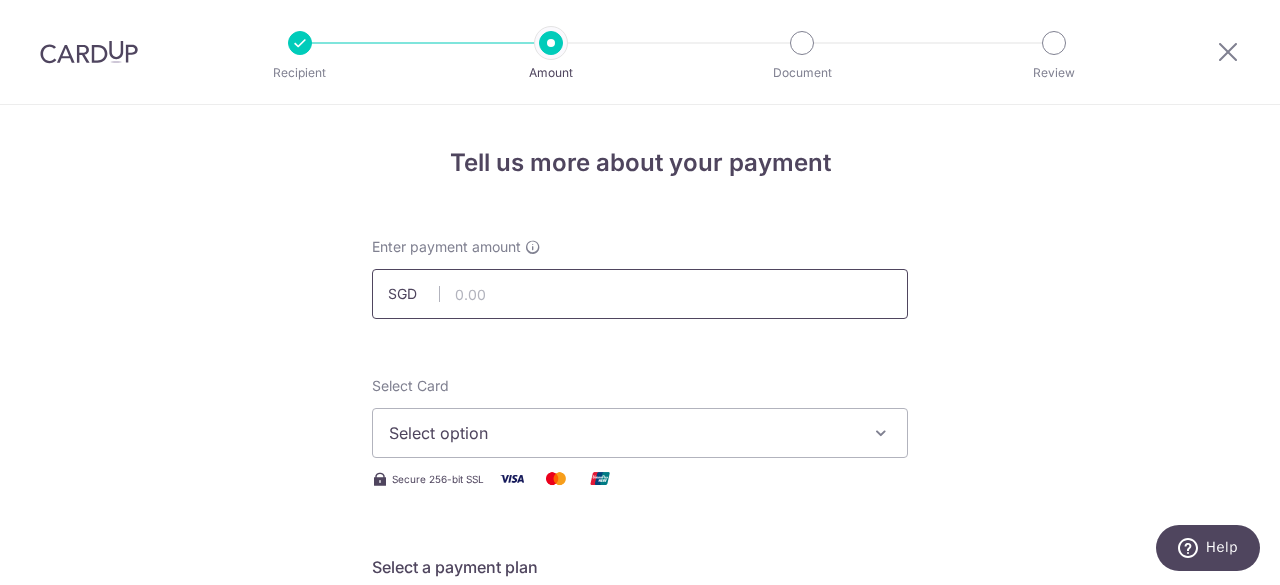 click at bounding box center (640, 294) 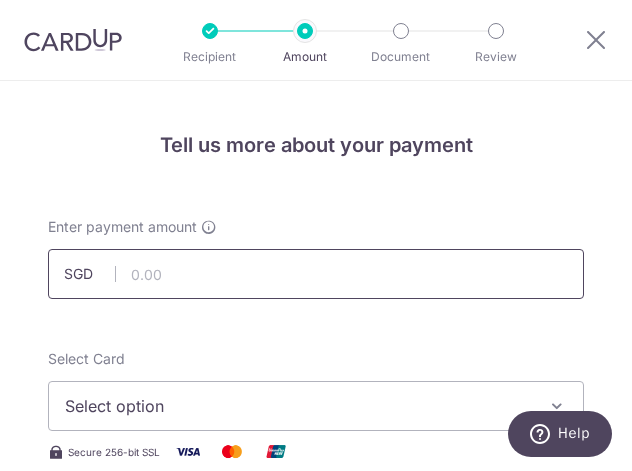 click at bounding box center (316, 274) 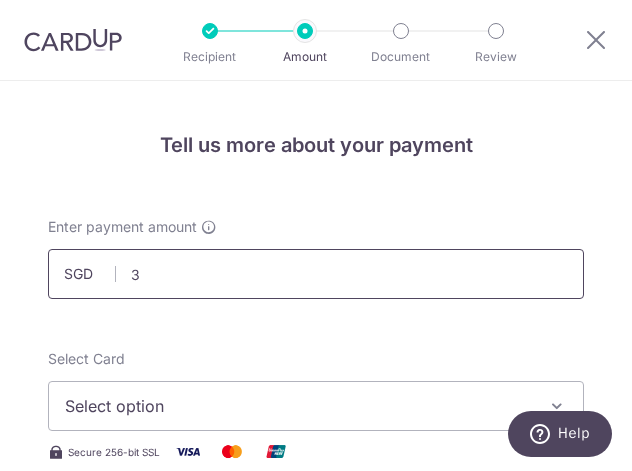click on "3" at bounding box center [316, 274] 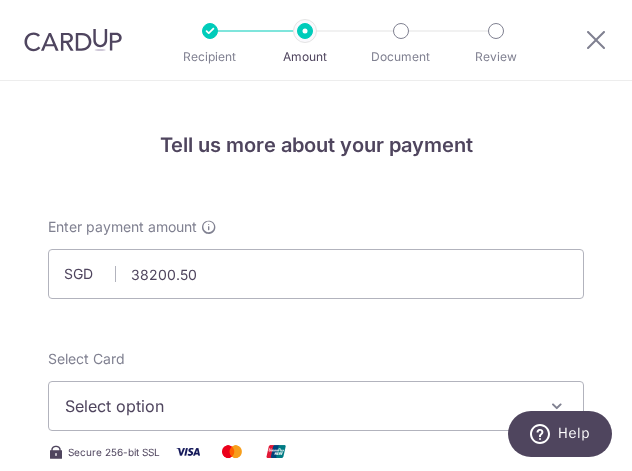 type on "38,200.50" 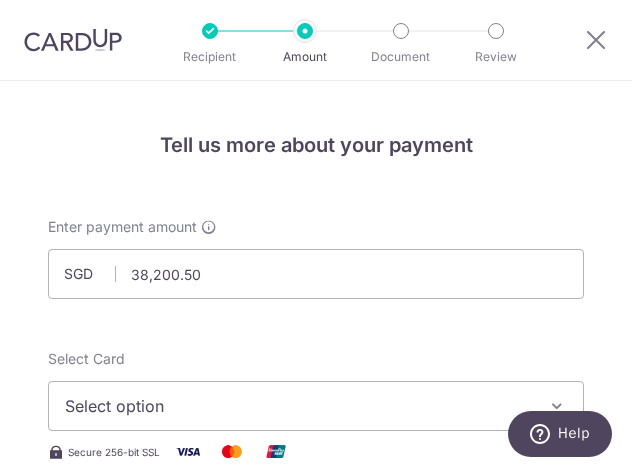click on "Enter payment amount
SGD
38,200.50
38200.50
Select Card
Select option
Add credit card
Your Cards
**** 5660
**** 3009
Secure 256-bit SSL
Text
New card details
Card
Secure 256-bit SSL" at bounding box center [316, 1069] 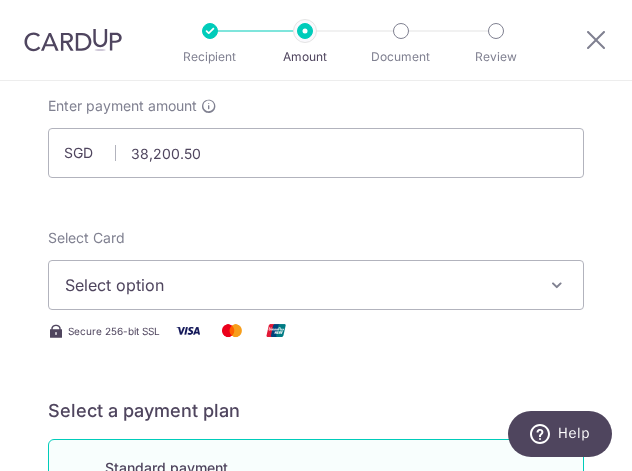 scroll, scrollTop: 200, scrollLeft: 0, axis: vertical 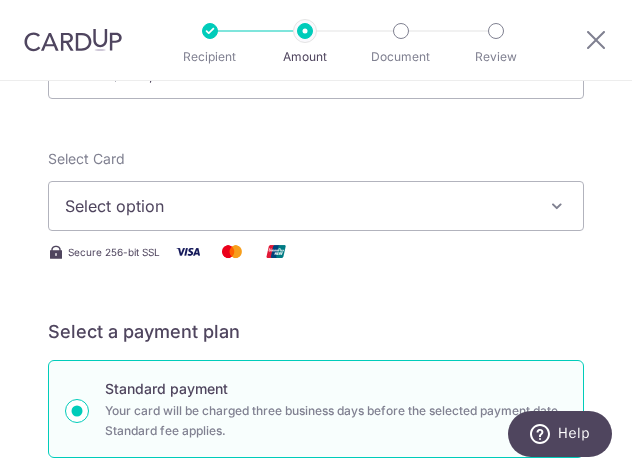 click on "Select option" at bounding box center (302, 206) 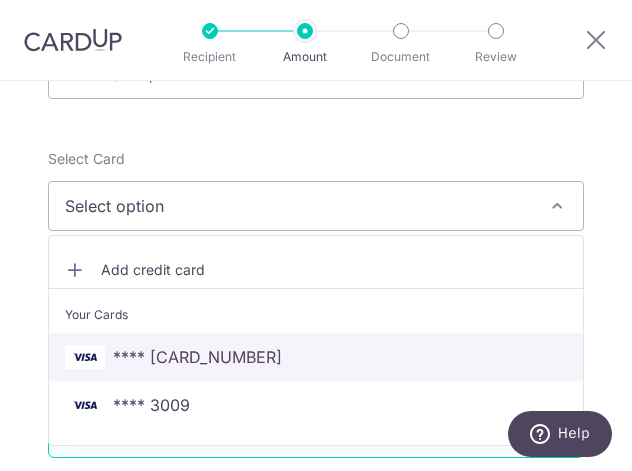 click on "**** 5660" at bounding box center [316, 357] 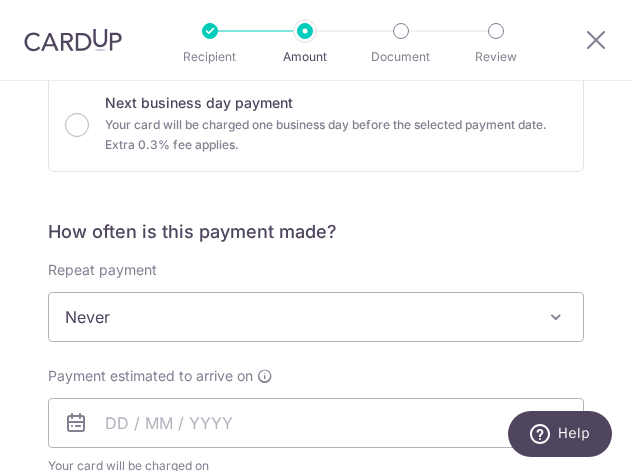 scroll, scrollTop: 700, scrollLeft: 0, axis: vertical 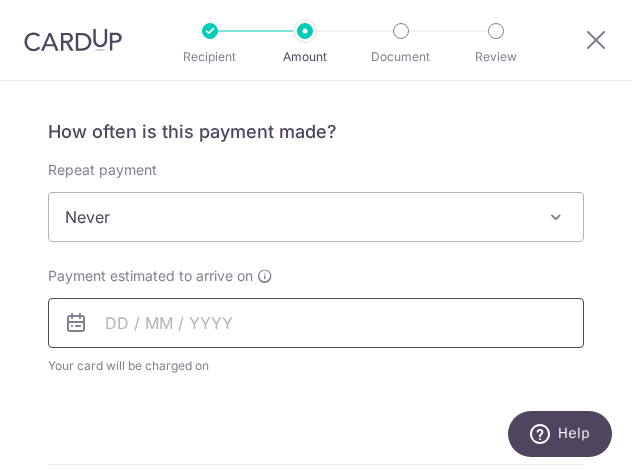 click at bounding box center (316, 323) 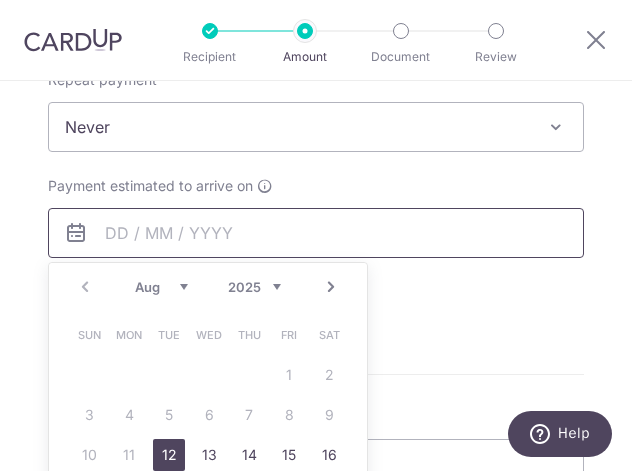 scroll, scrollTop: 900, scrollLeft: 0, axis: vertical 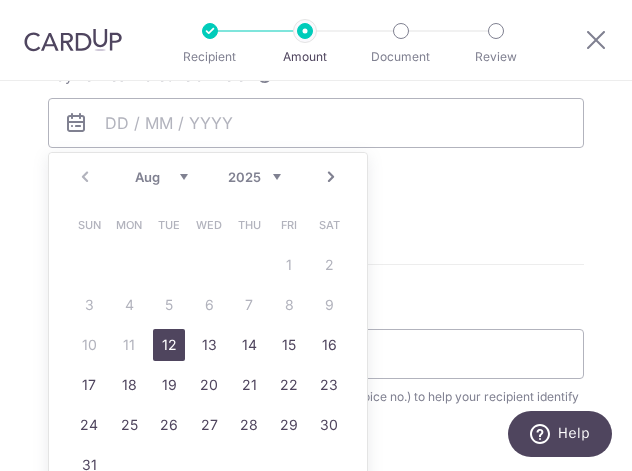 click on "12" at bounding box center [169, 345] 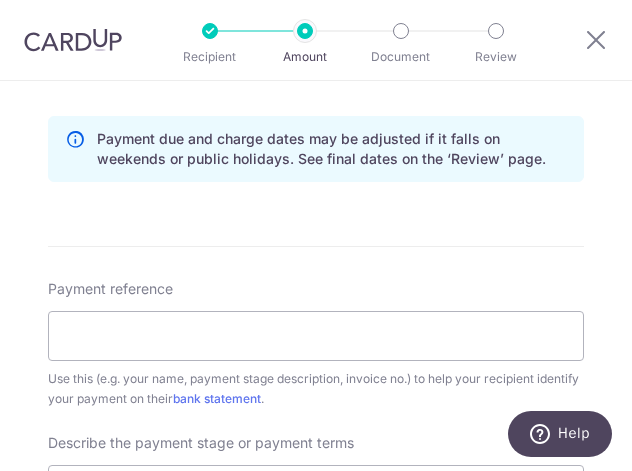 scroll, scrollTop: 1100, scrollLeft: 0, axis: vertical 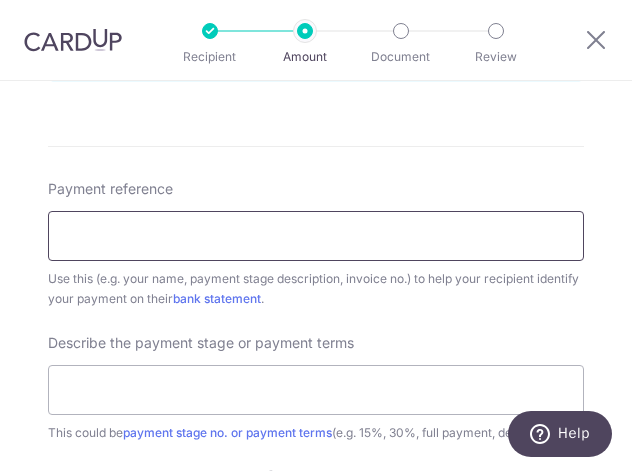 click on "Payment reference" at bounding box center [316, 236] 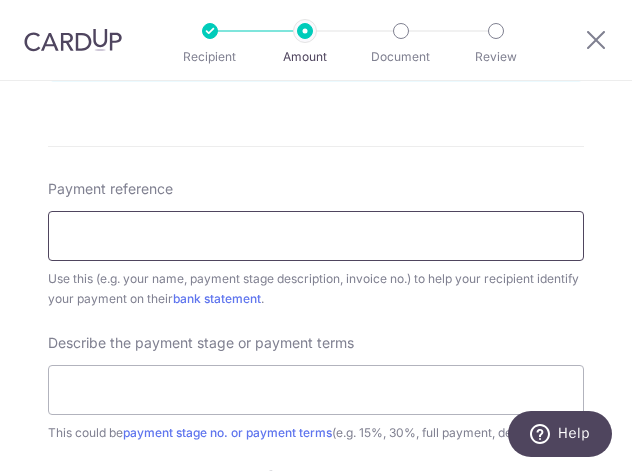 type on "Blk 7 04-01 - Sky Habitat" 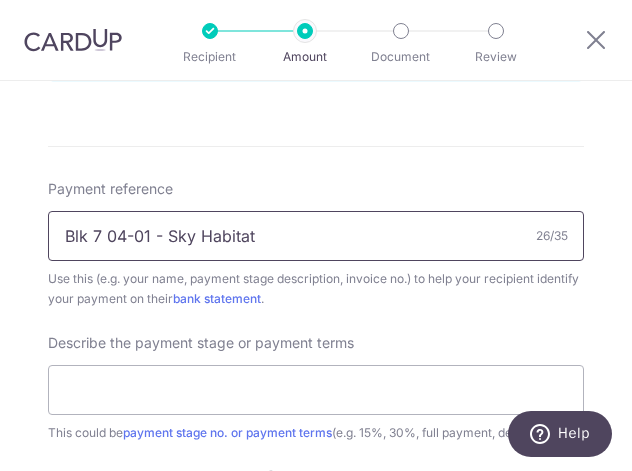 scroll, scrollTop: 1300, scrollLeft: 0, axis: vertical 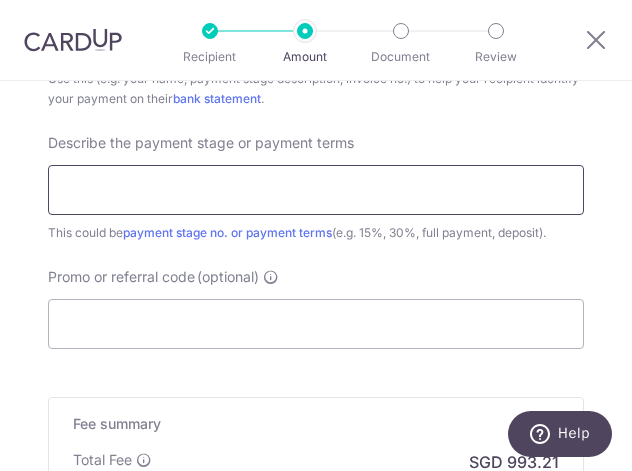 click at bounding box center (316, 190) 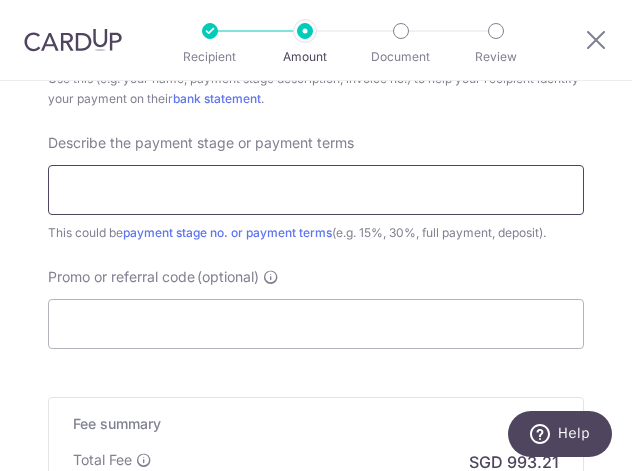 type on "Payment 45% of Contract Sum" 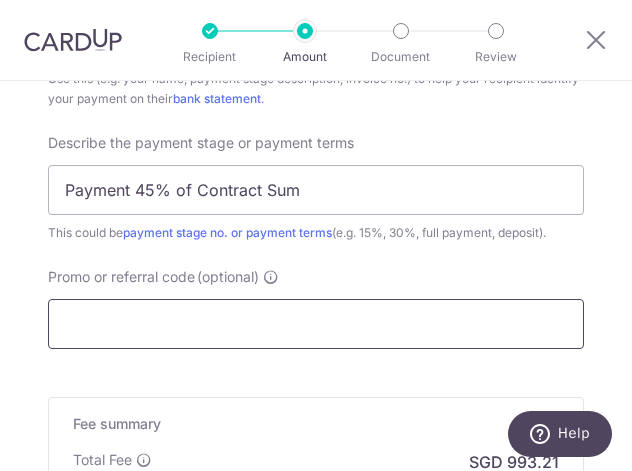 click on "Promo or referral code
(optional)" at bounding box center [316, 324] 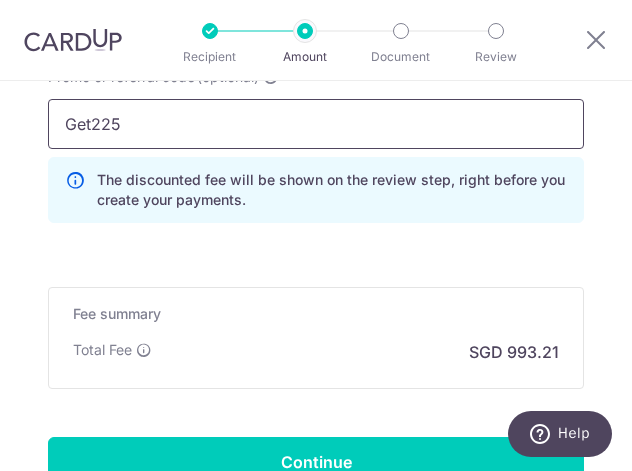 scroll, scrollTop: 1700, scrollLeft: 0, axis: vertical 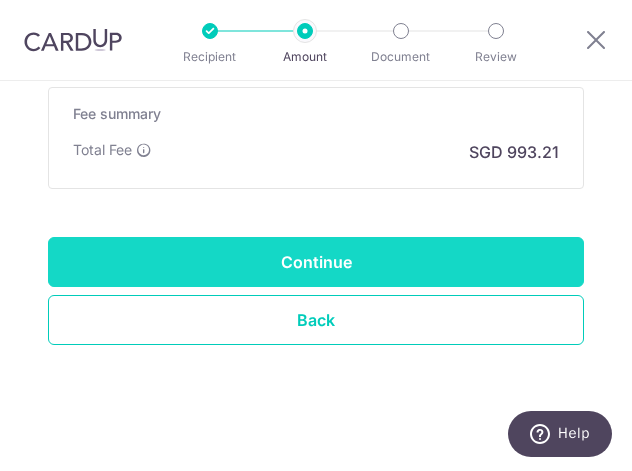 type on "Get225" 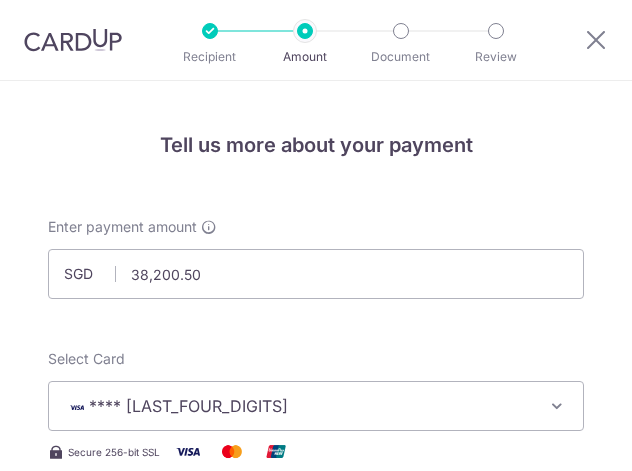 scroll, scrollTop: 0, scrollLeft: 0, axis: both 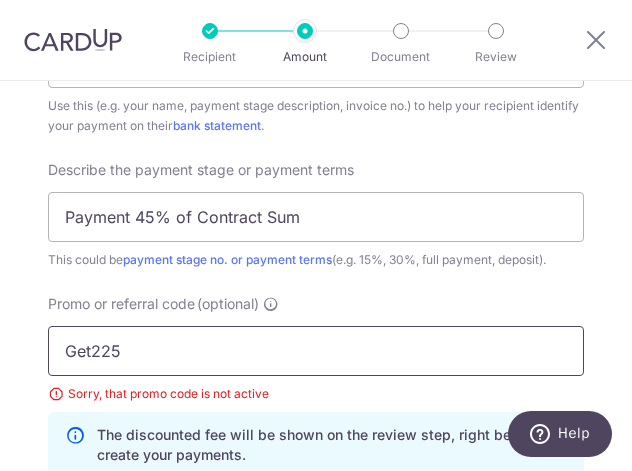 drag, startPoint x: 138, startPoint y: 346, endPoint x: -10, endPoint y: 339, distance: 148.16545 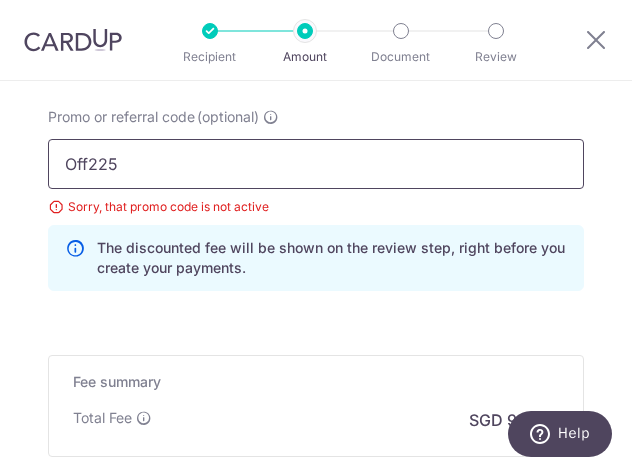 scroll, scrollTop: 1573, scrollLeft: 0, axis: vertical 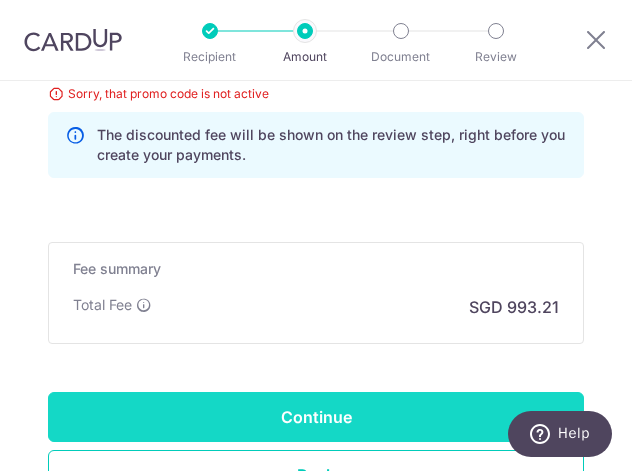 type on "Off225" 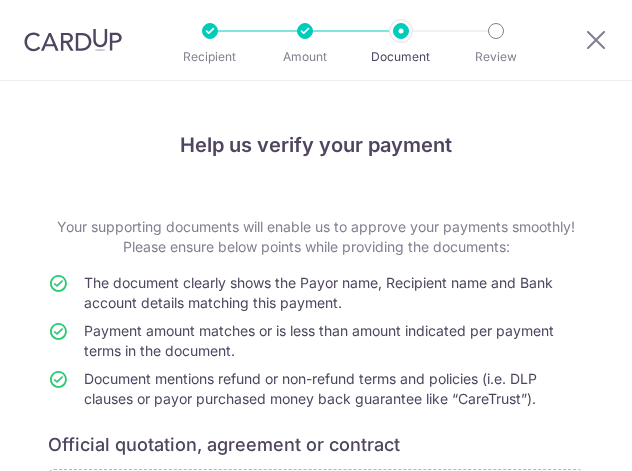 scroll, scrollTop: 0, scrollLeft: 0, axis: both 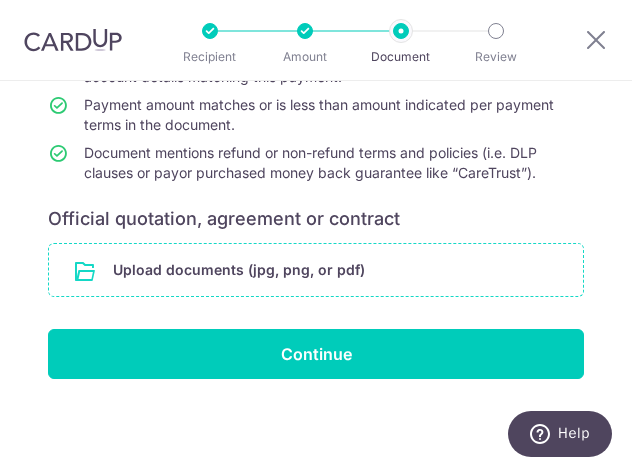 click at bounding box center [316, 270] 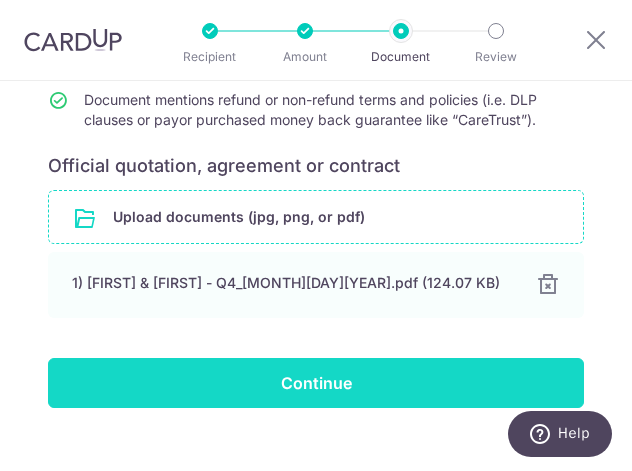 scroll, scrollTop: 308, scrollLeft: 0, axis: vertical 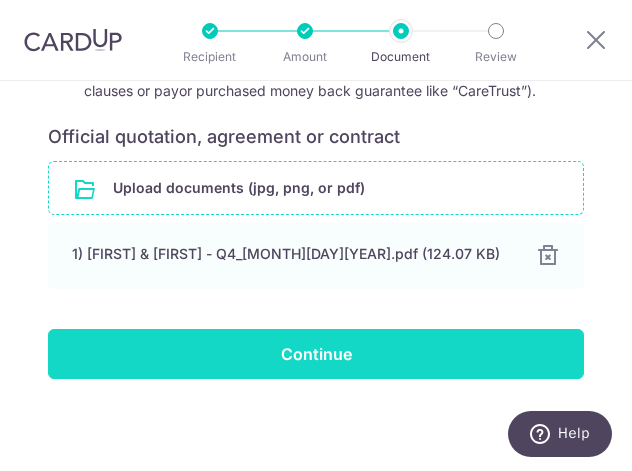 click on "Continue" at bounding box center (316, 354) 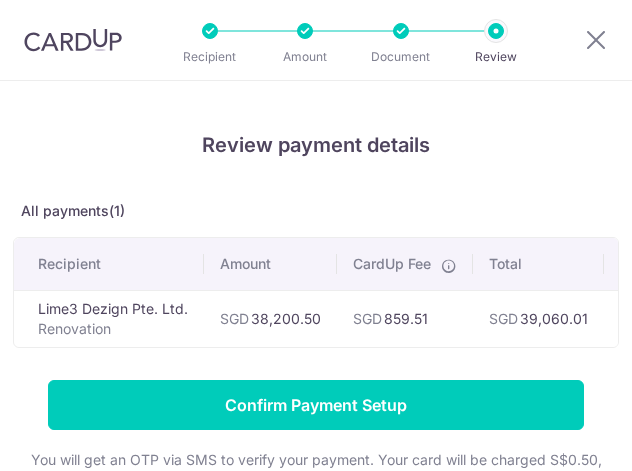scroll, scrollTop: 0, scrollLeft: 0, axis: both 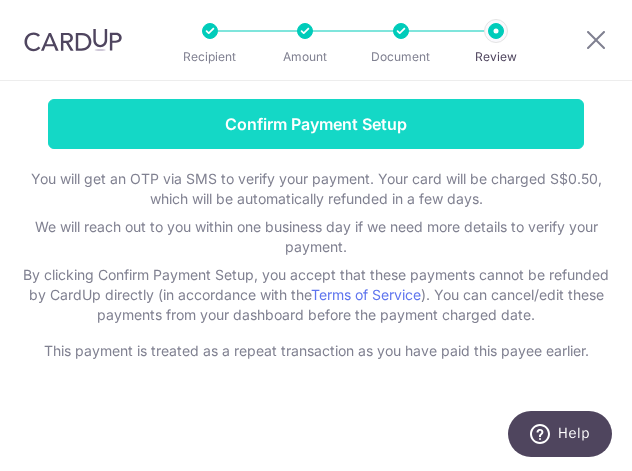 click on "Confirm Payment Setup" at bounding box center (316, 124) 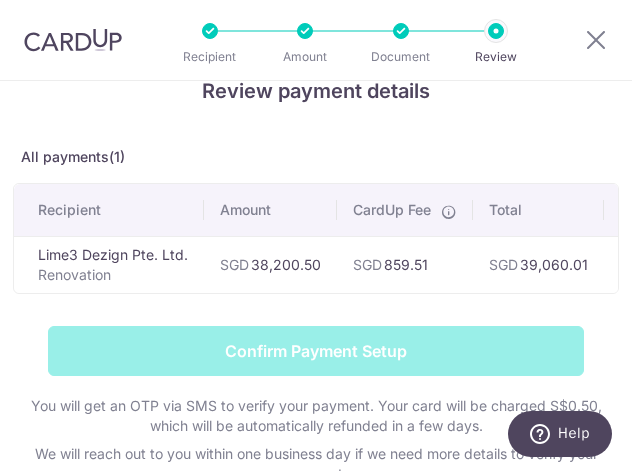 scroll, scrollTop: 0, scrollLeft: 0, axis: both 